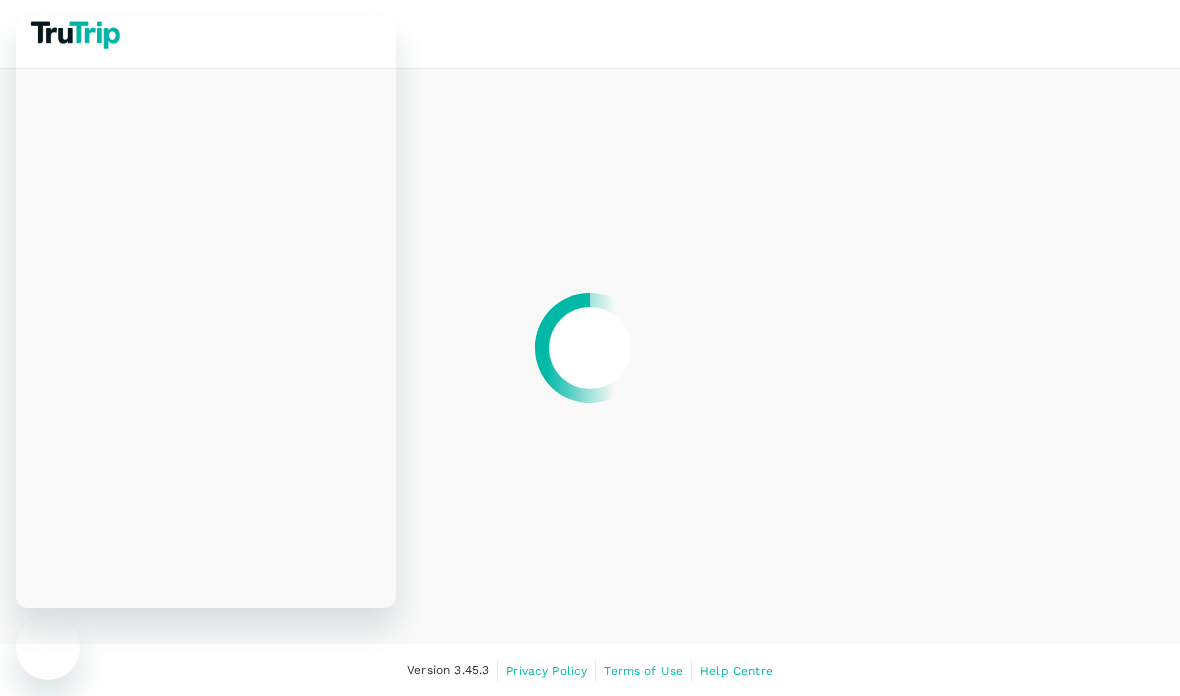 scroll, scrollTop: 0, scrollLeft: 0, axis: both 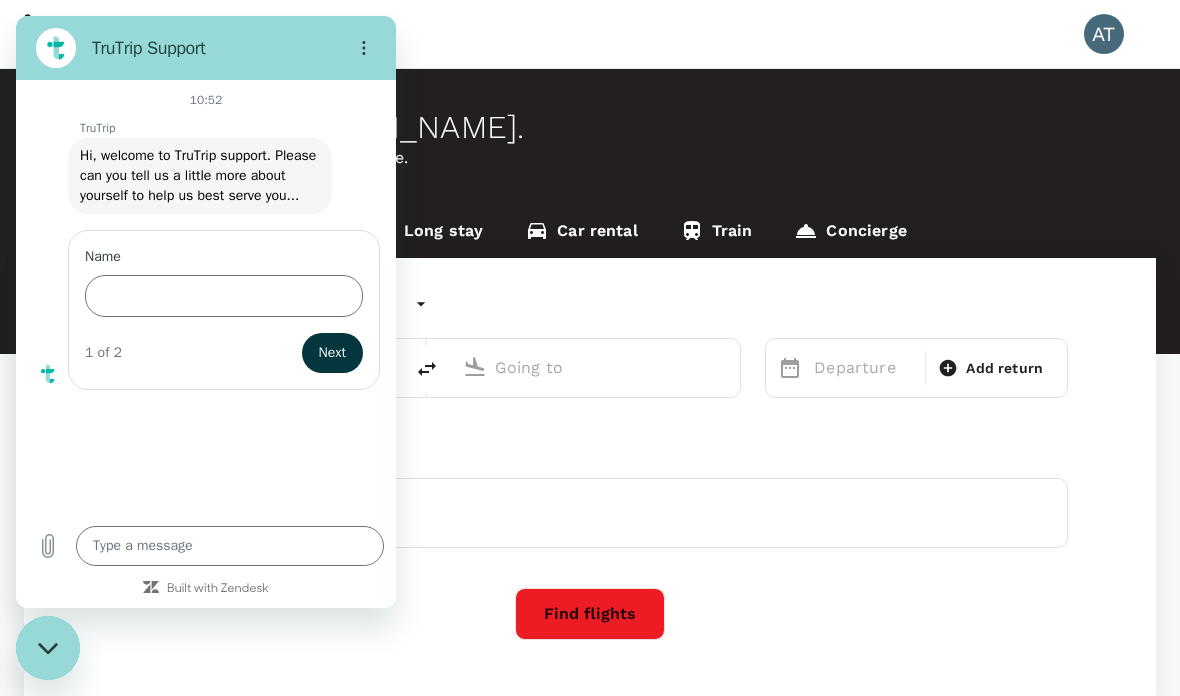type on "undefined, undefined (any)" 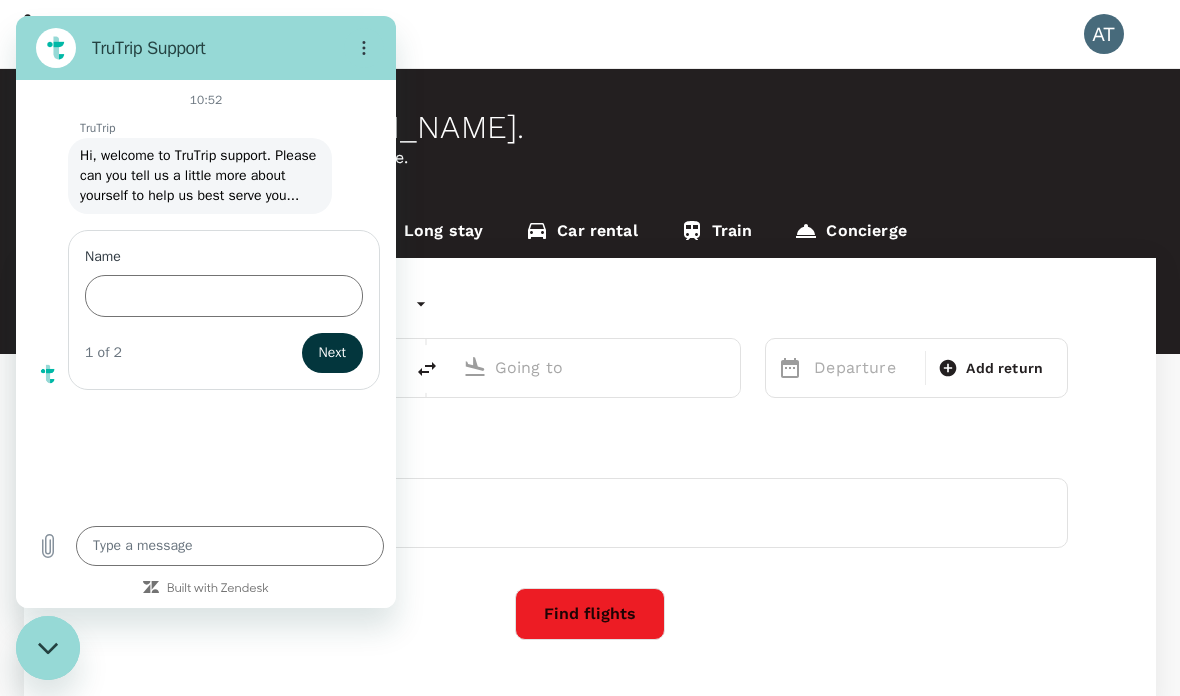 type on "undefined, undefined (any)" 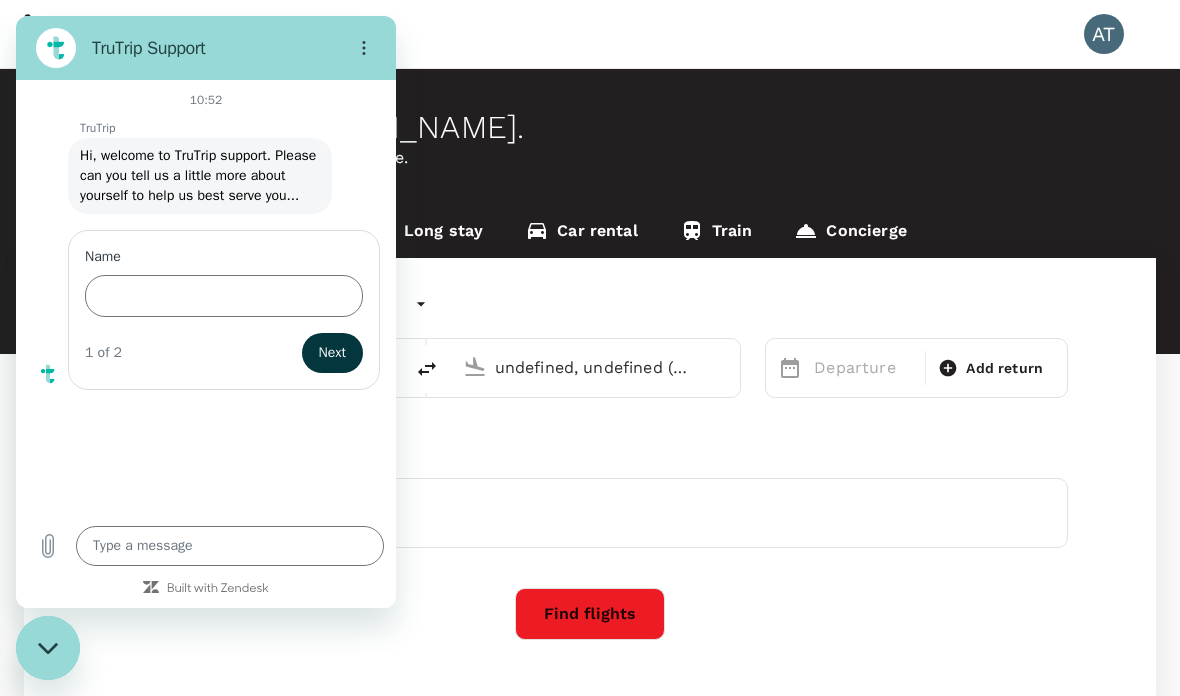 type 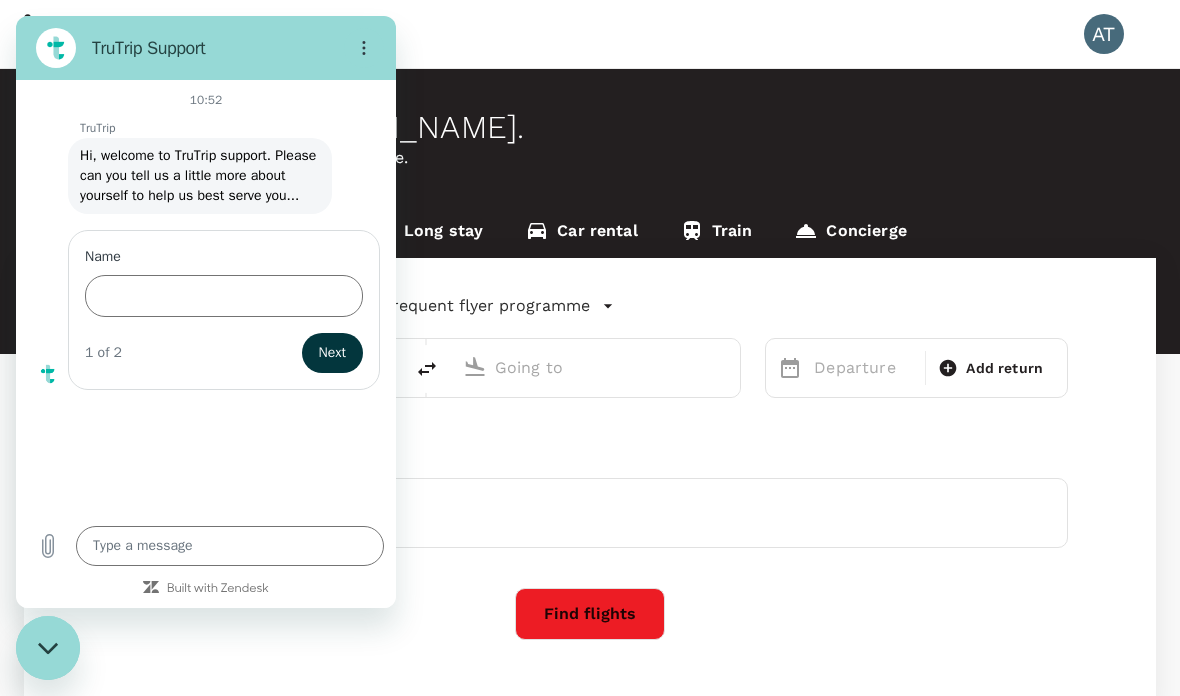 click on "One-Way oneway Economy economy Frequent flyer programme" at bounding box center [570, 302] 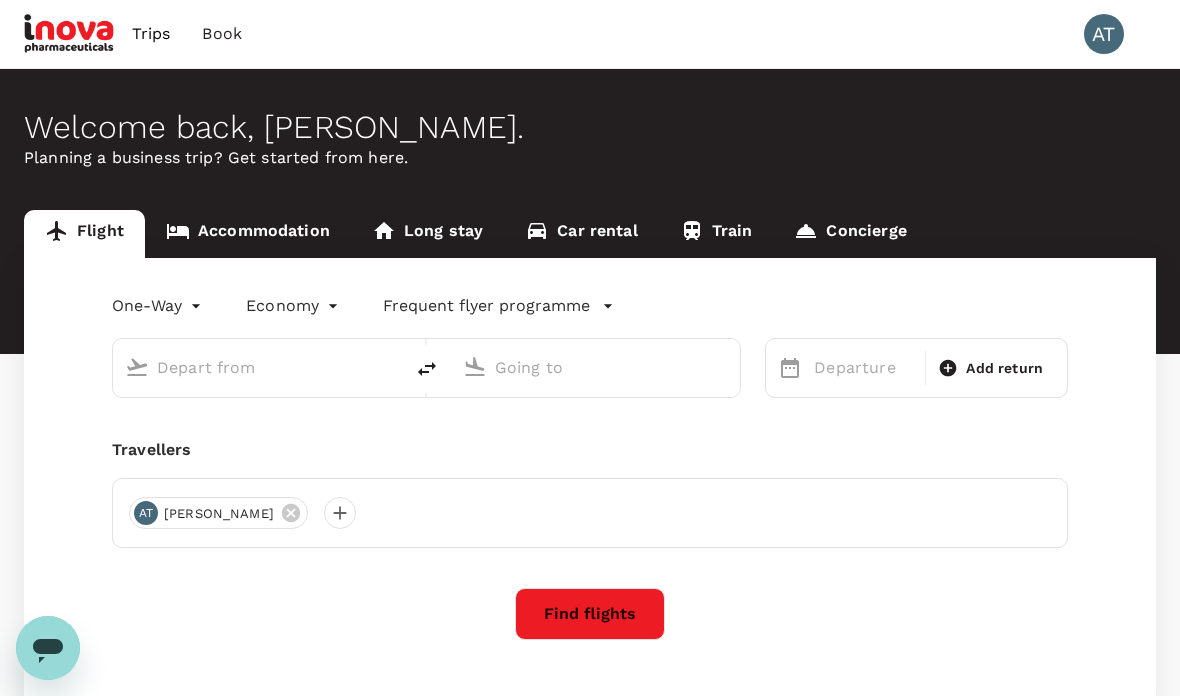 click on "Accommodation" at bounding box center [248, 234] 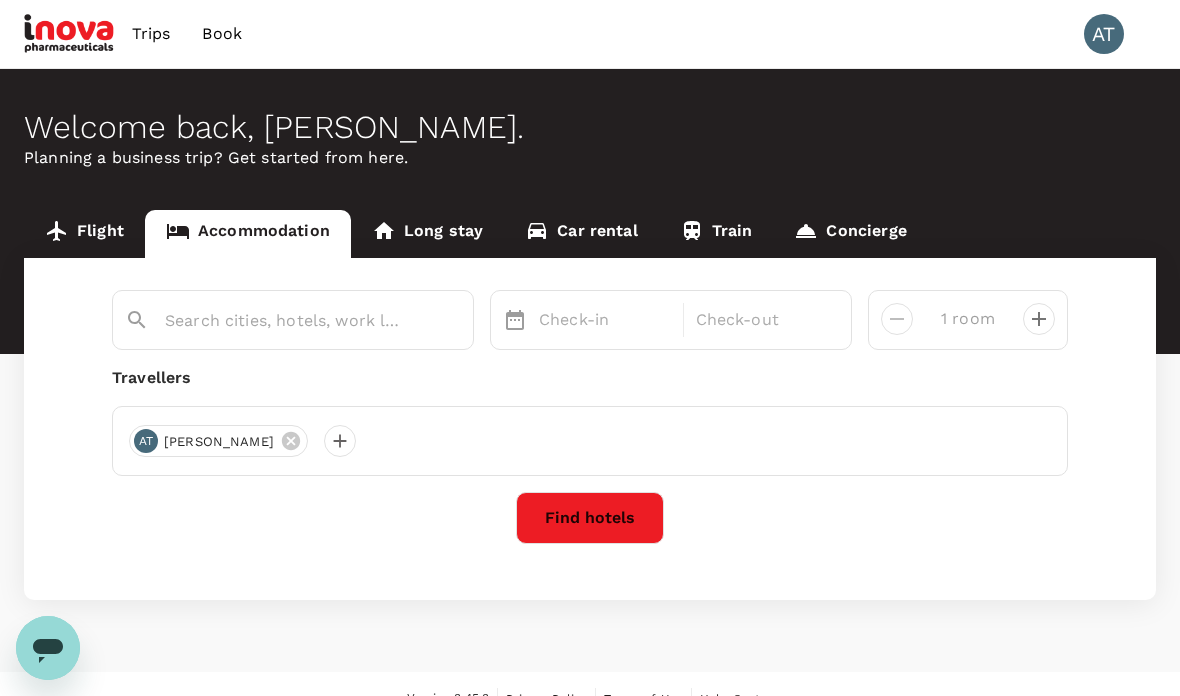click at bounding box center [285, 320] 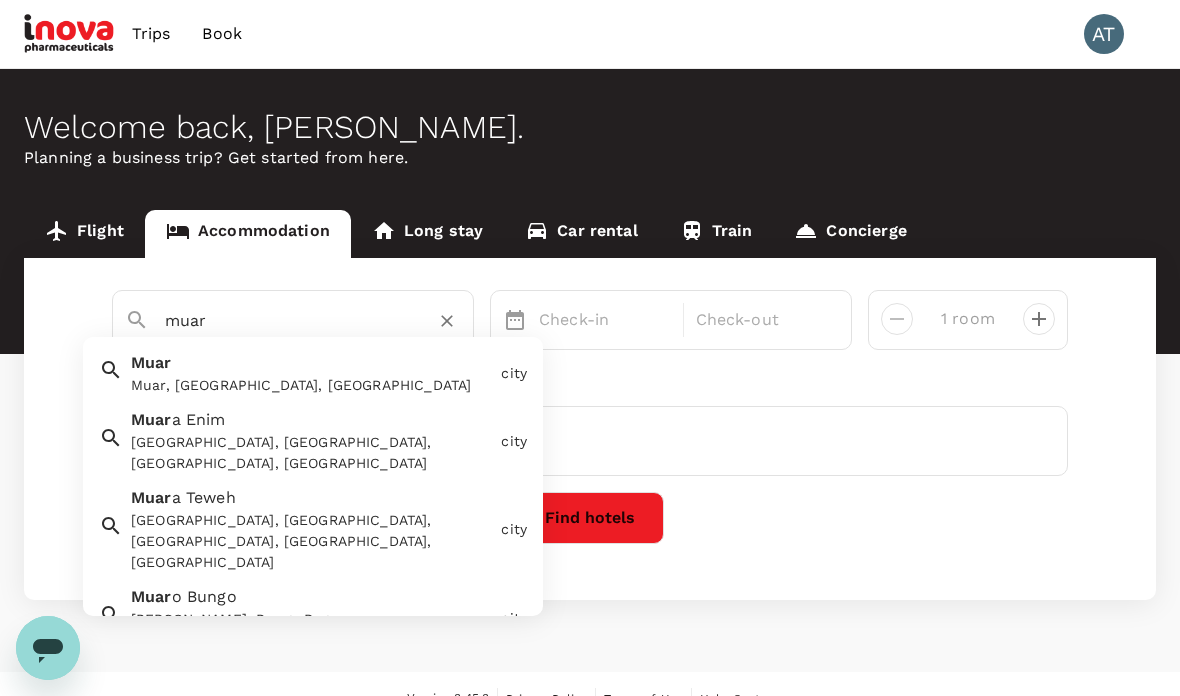 click on "Muar, [GEOGRAPHIC_DATA], [GEOGRAPHIC_DATA]" at bounding box center (312, 385) 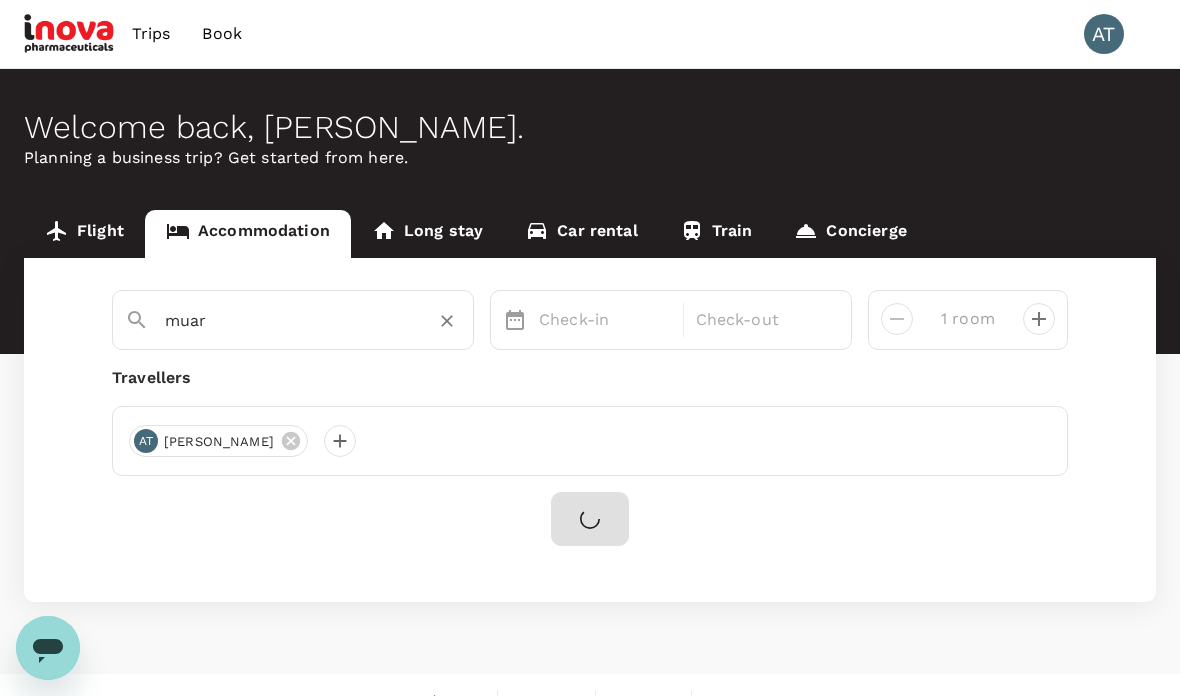 type on "Muar" 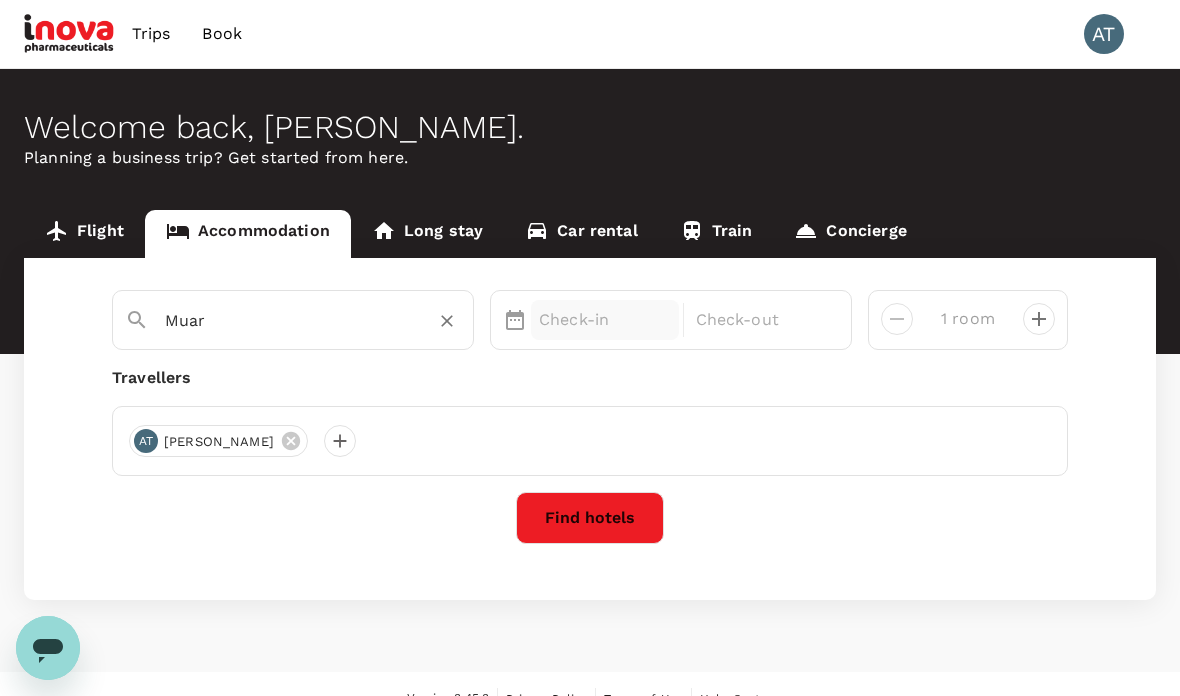 click on "Check-in" at bounding box center [605, 320] 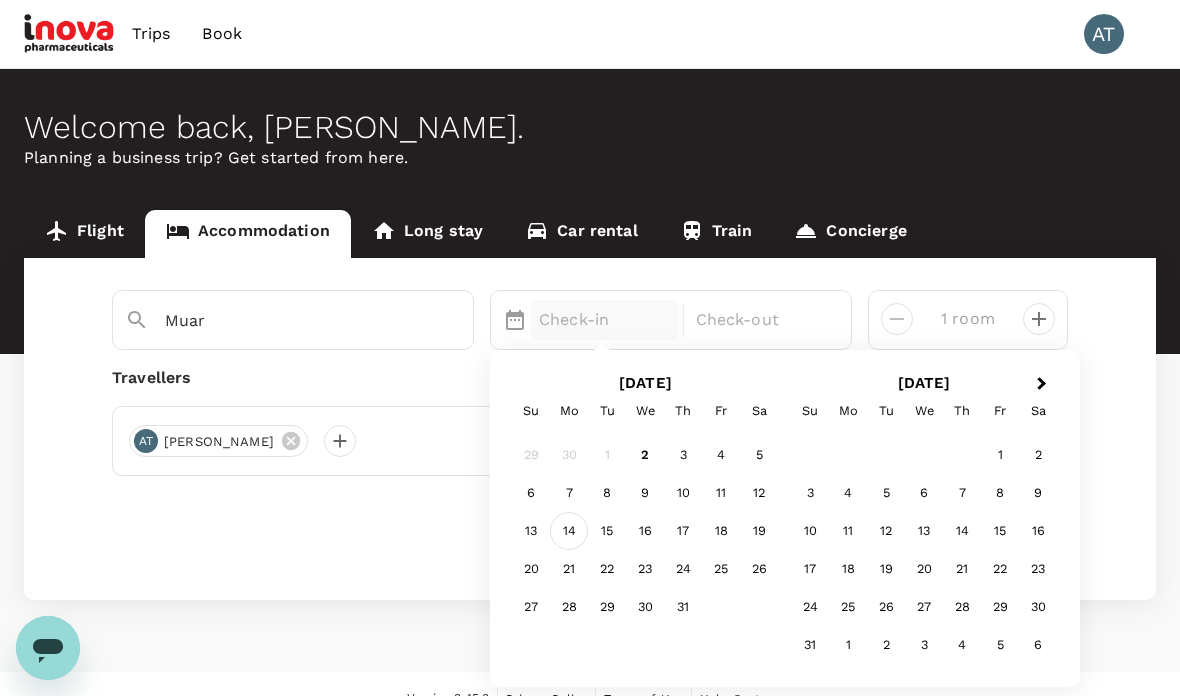 click on "14" at bounding box center [569, 532] 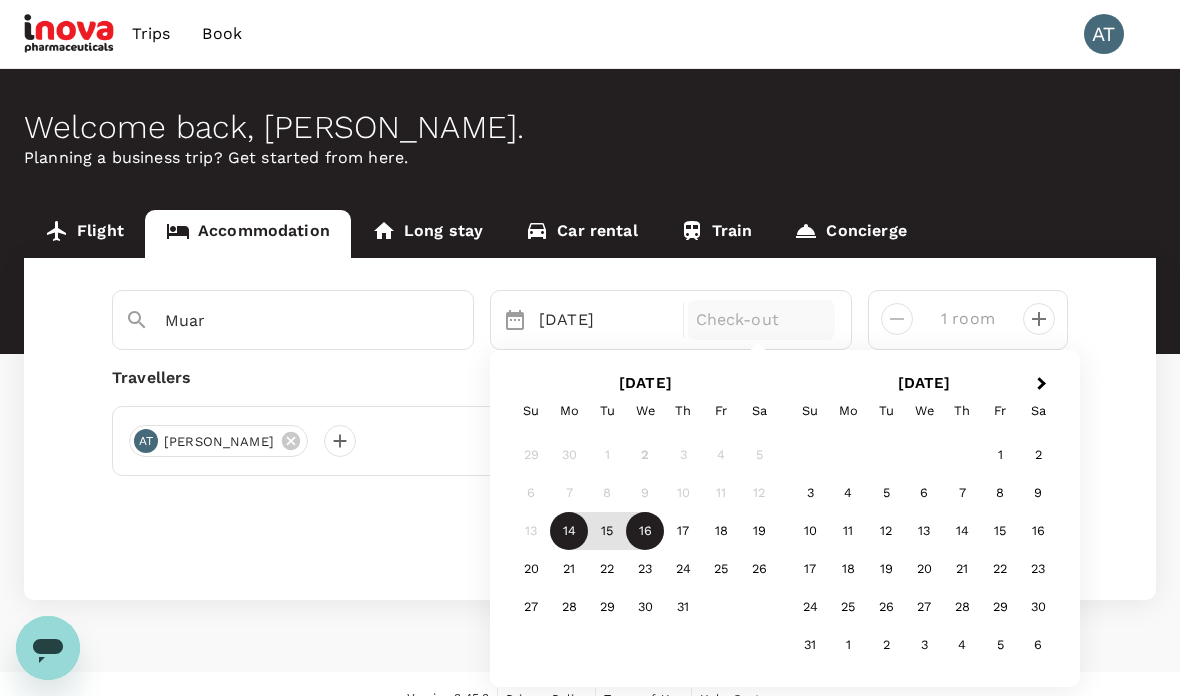 click on "16" at bounding box center [645, 532] 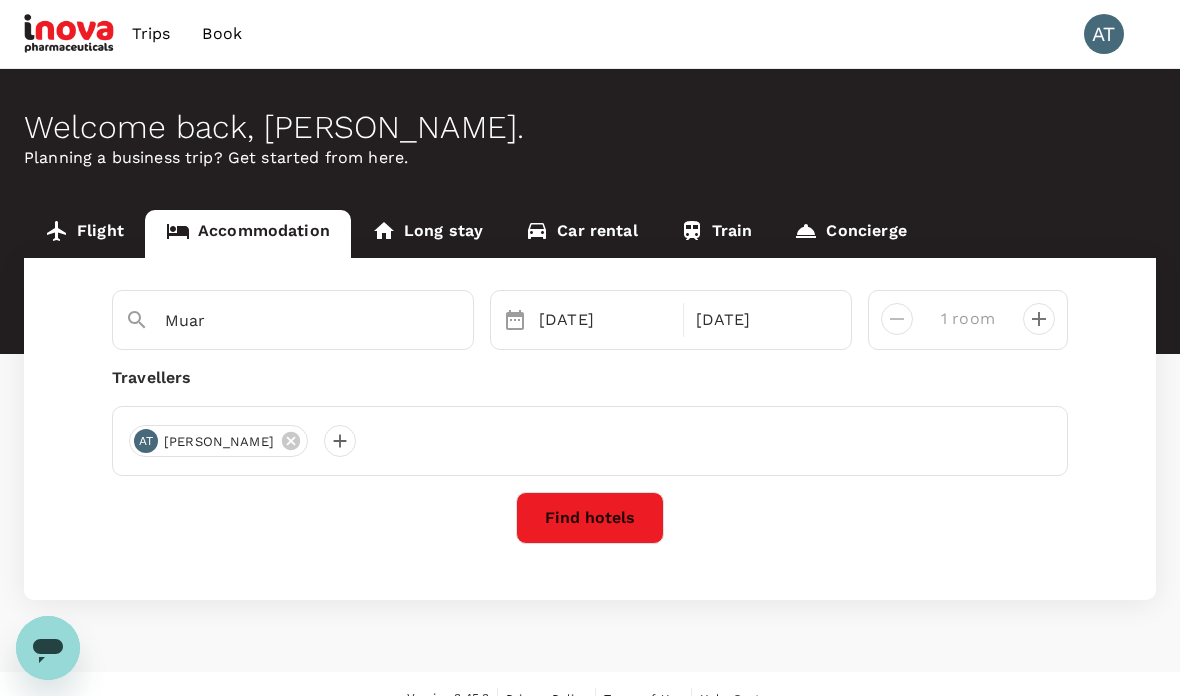 click on "Find hotels" at bounding box center (590, 518) 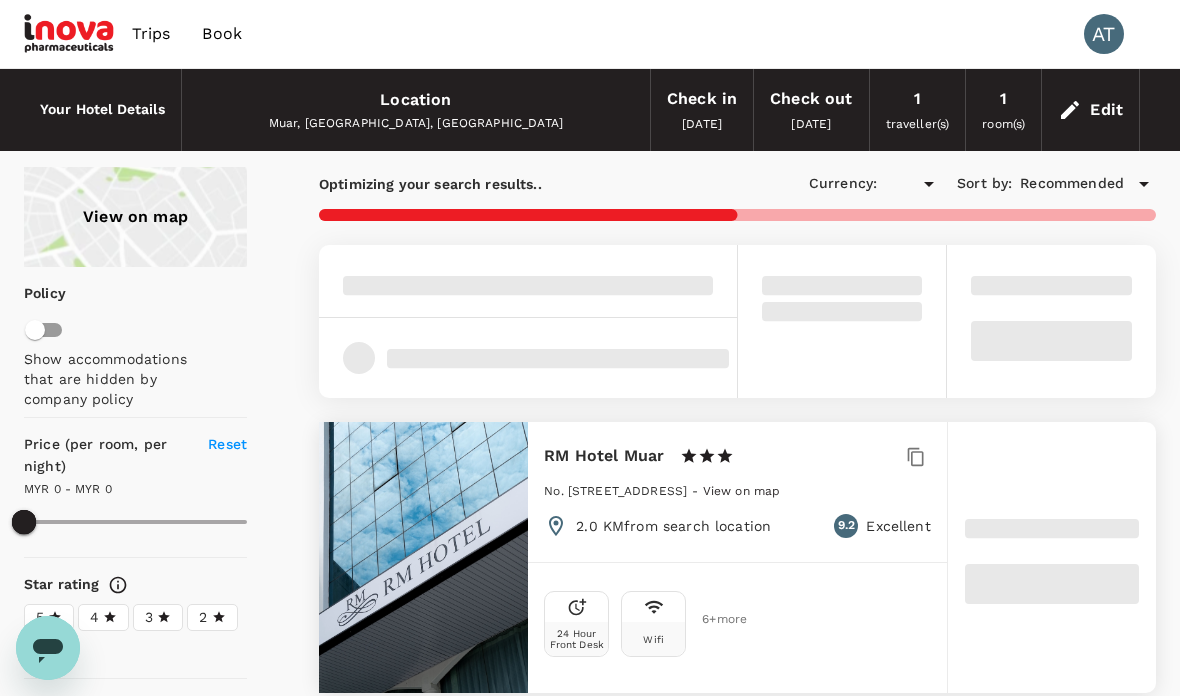type on "284.46" 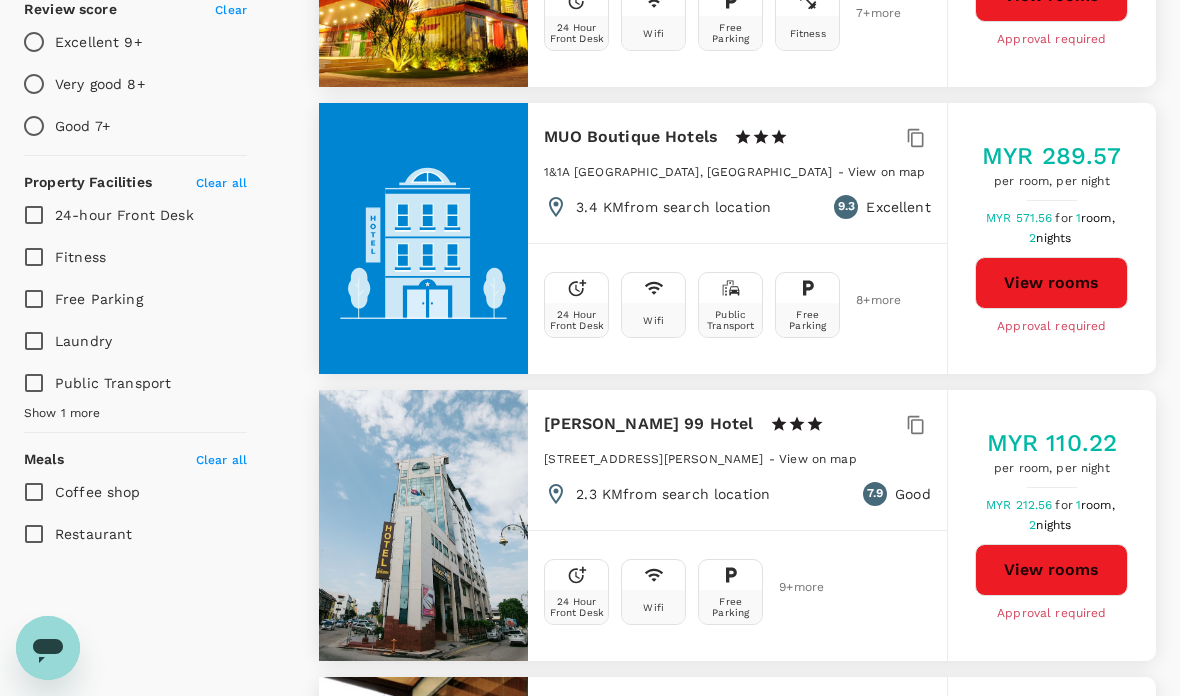 type on "284.46" 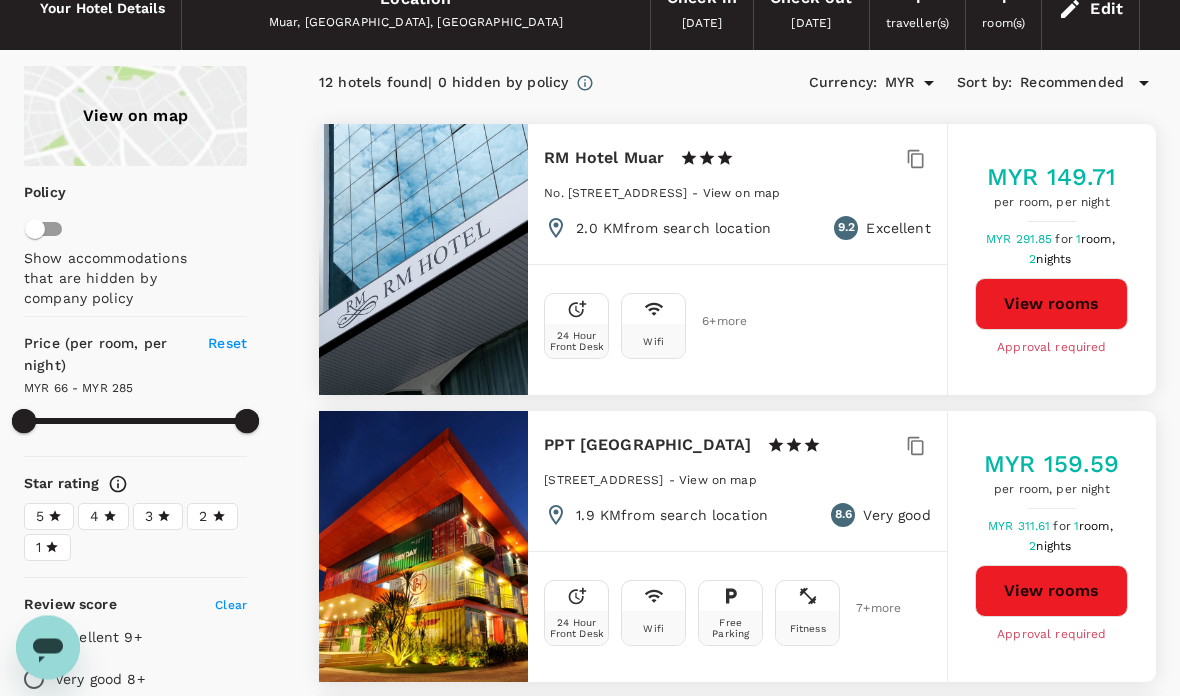scroll, scrollTop: 0, scrollLeft: 0, axis: both 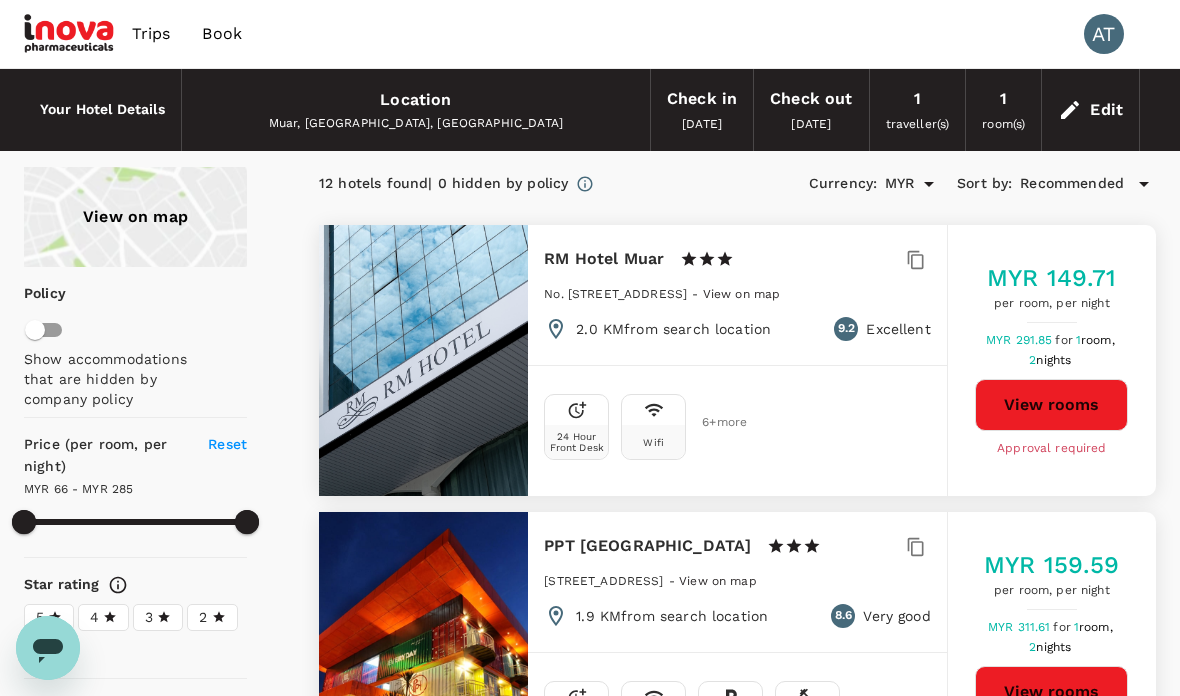 click on "Edit" at bounding box center [1106, 110] 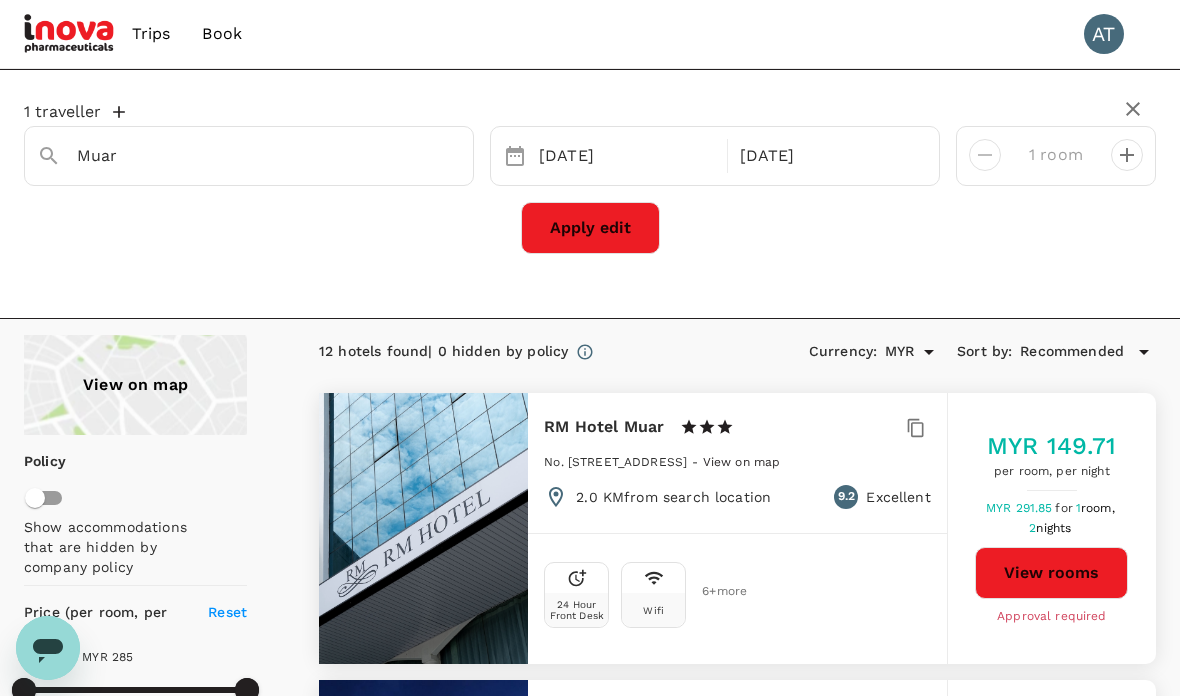 click on "Muar" at bounding box center (241, 155) 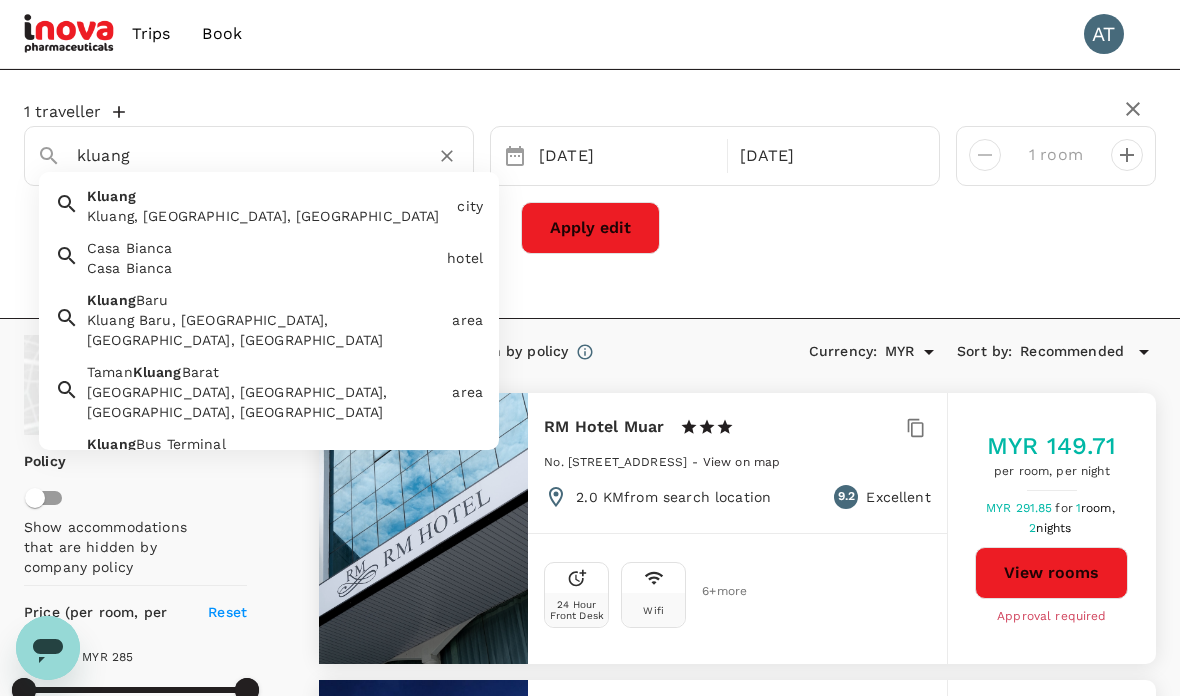 click on "Kluang Kluang, [GEOGRAPHIC_DATA], [GEOGRAPHIC_DATA]" at bounding box center [264, 202] 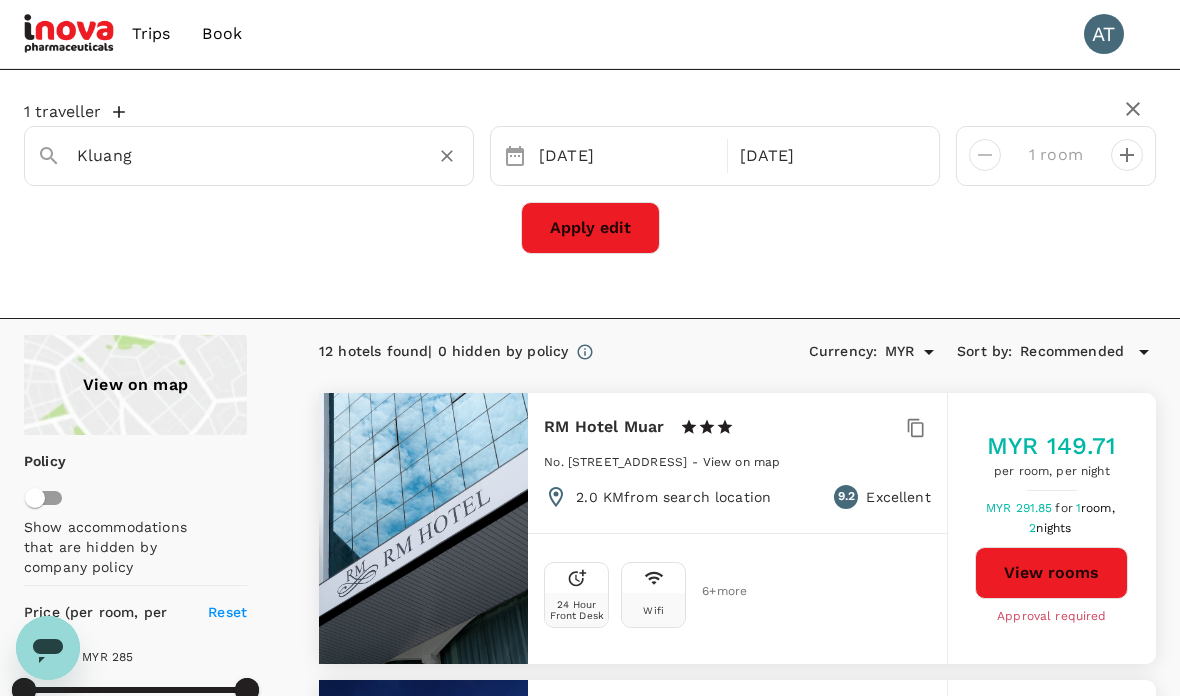 click on "Apply edit" at bounding box center (590, 228) 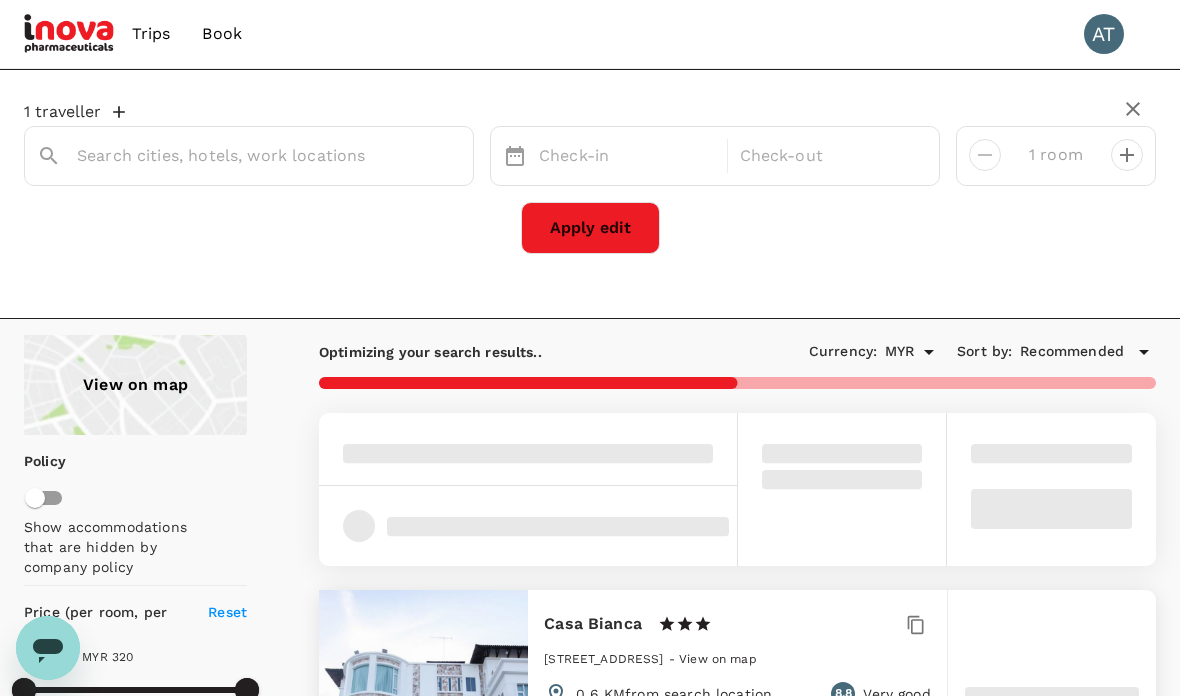 type on "Kluang" 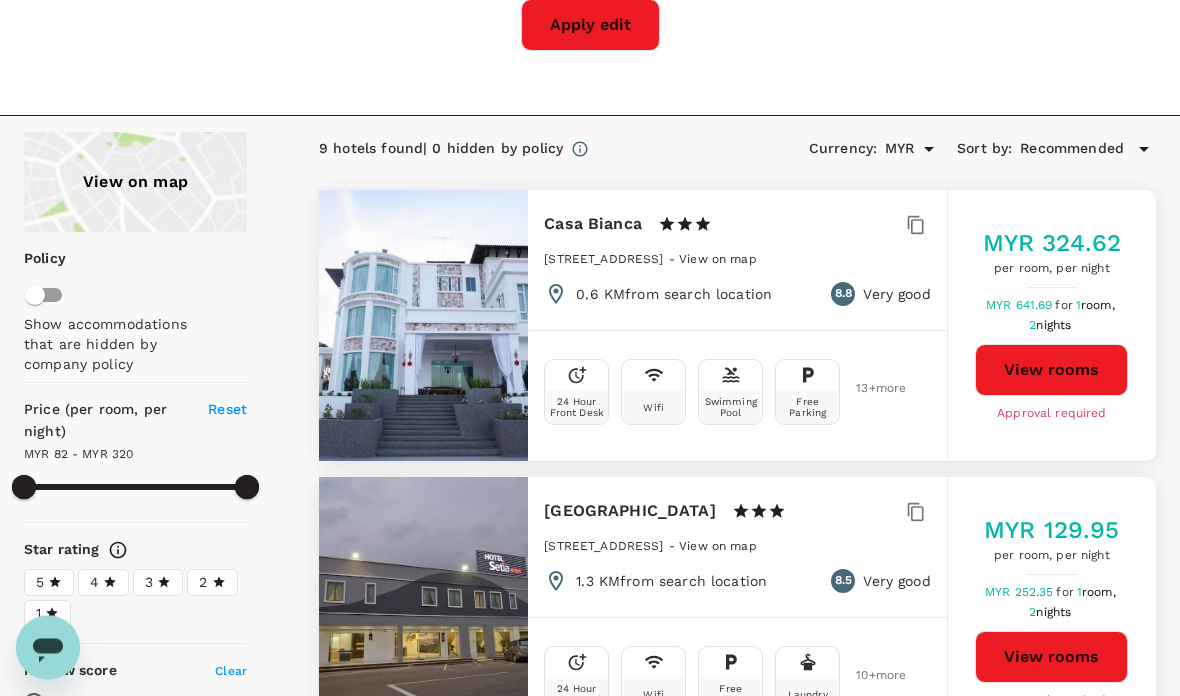 type on "319.33" 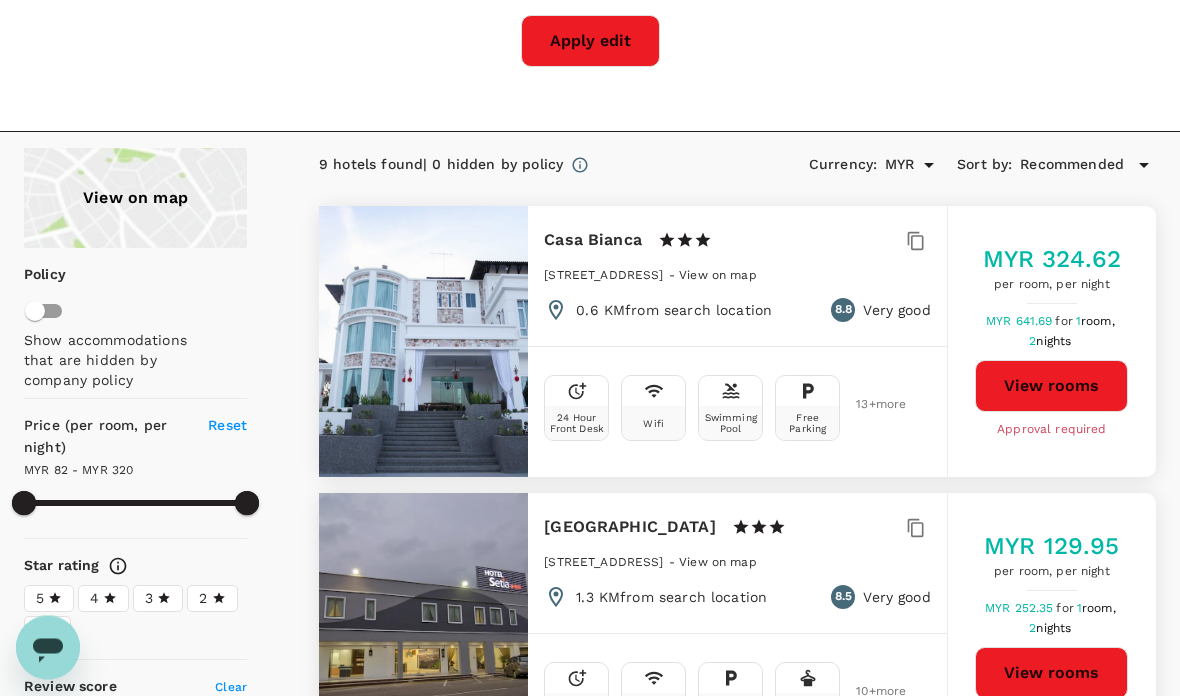 scroll, scrollTop: 0, scrollLeft: 0, axis: both 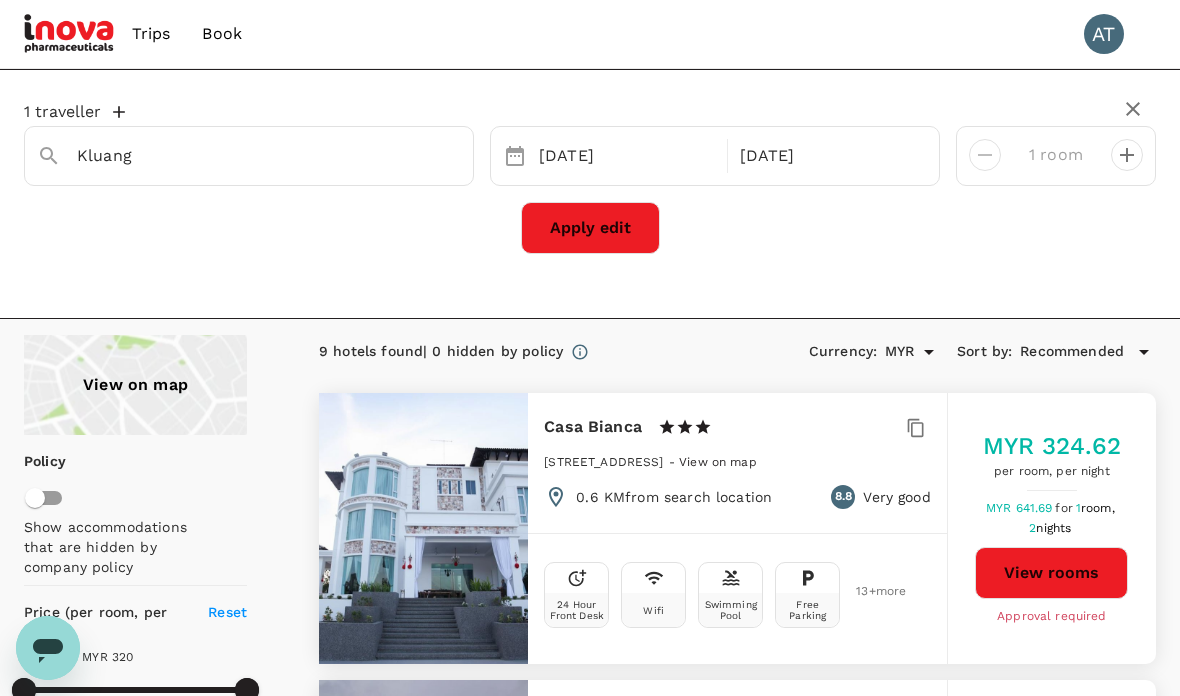 click on "Kluang" at bounding box center [241, 155] 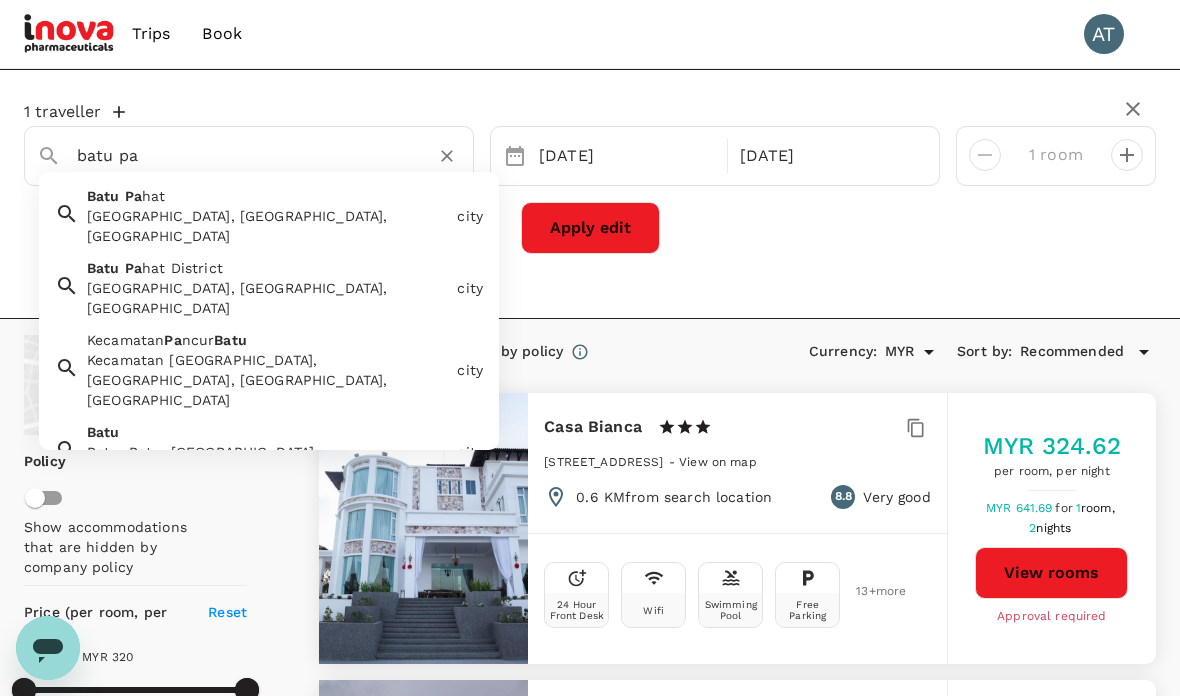 click on "[GEOGRAPHIC_DATA], [GEOGRAPHIC_DATA], [GEOGRAPHIC_DATA]" at bounding box center [268, 226] 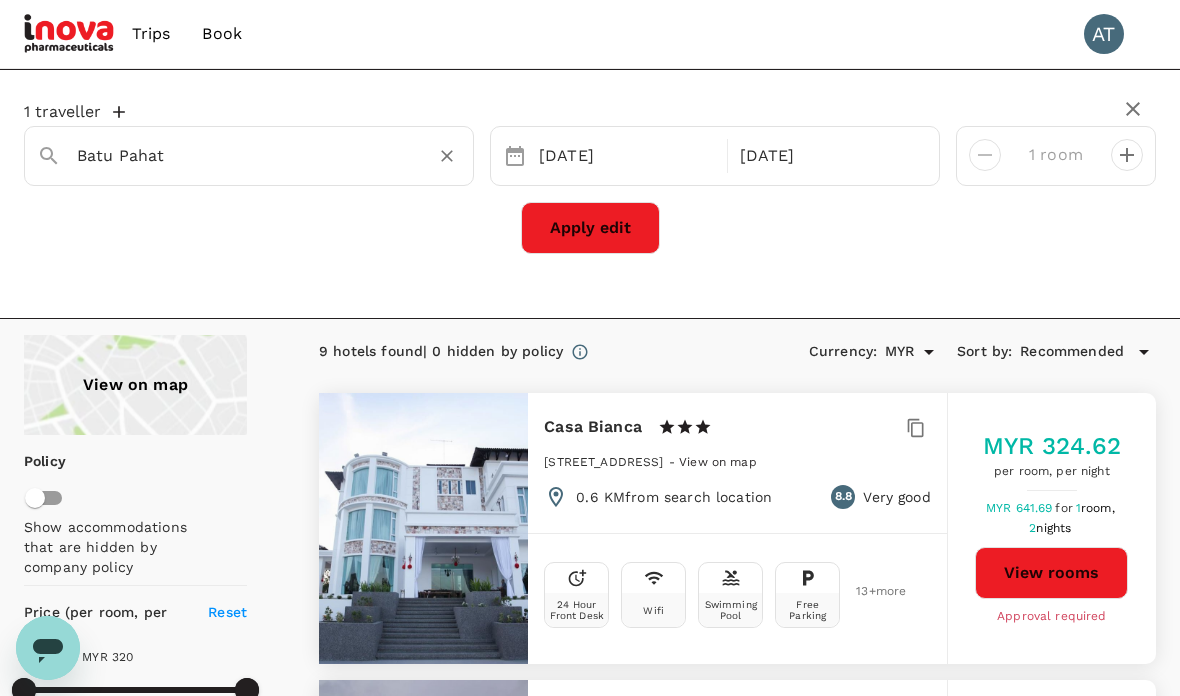 click on "Apply edit" at bounding box center (590, 228) 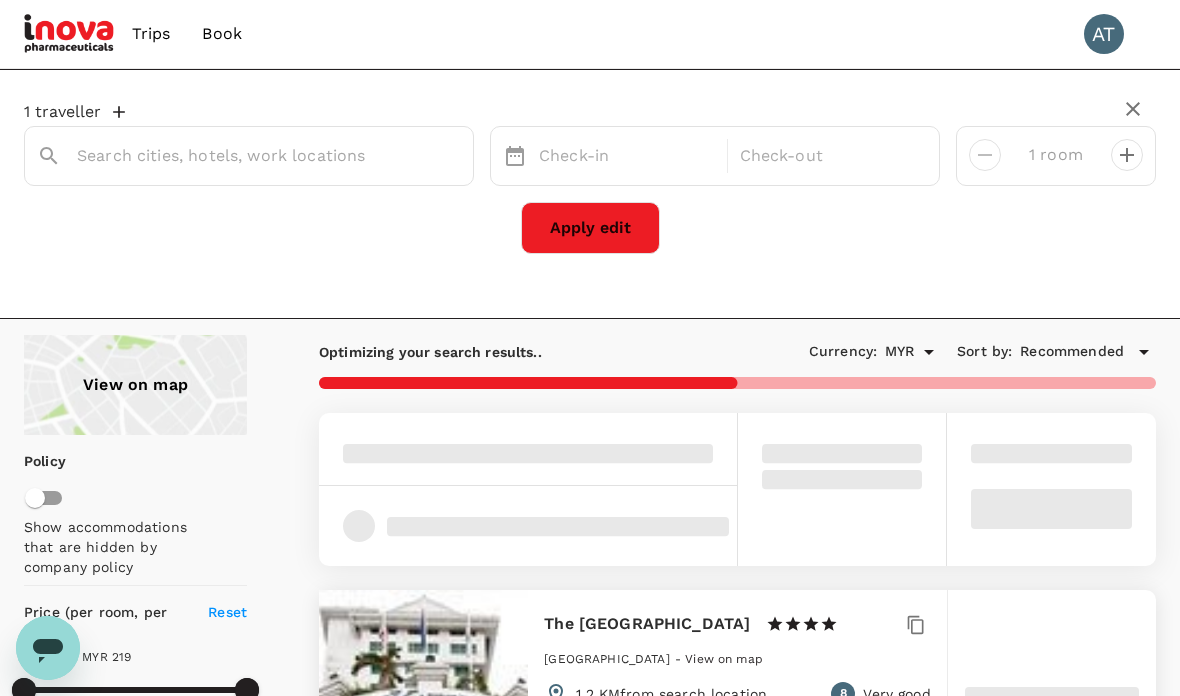 type on "Batu Pahat" 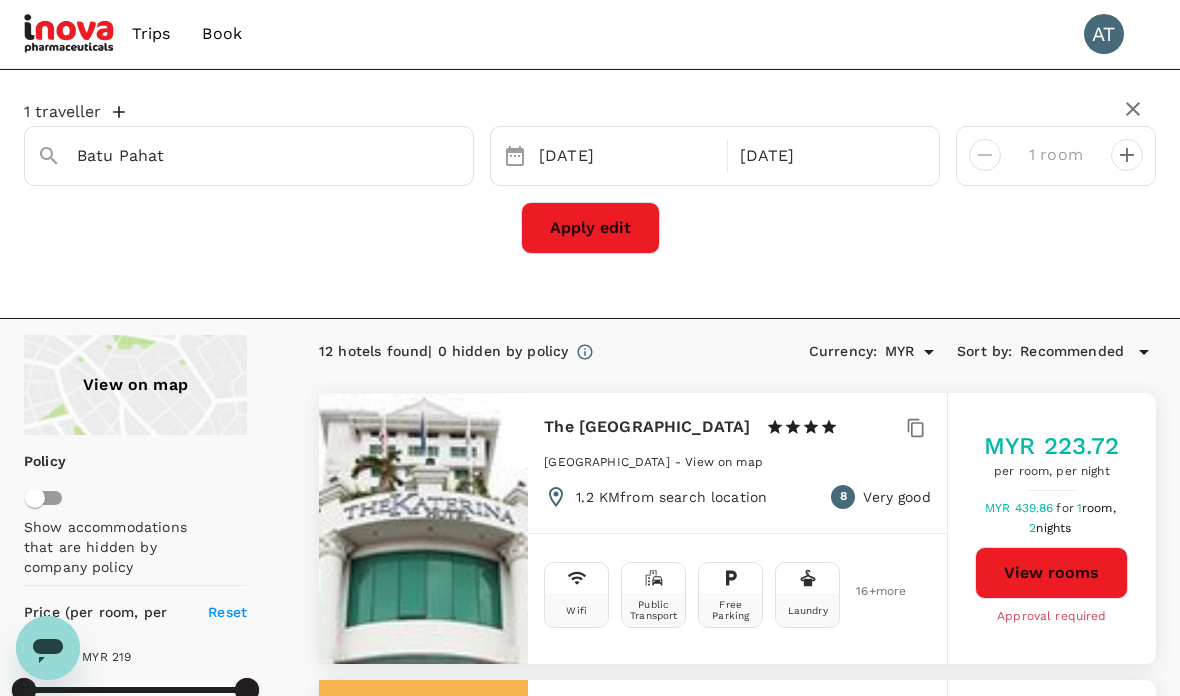 type on "218.77" 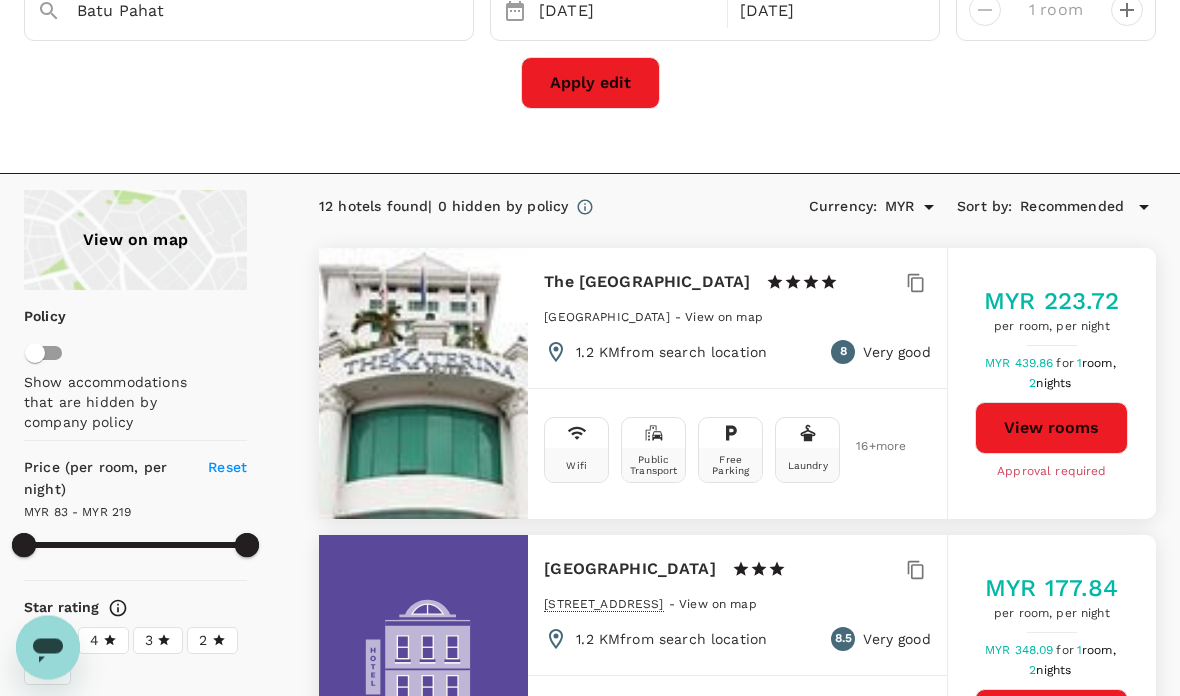 scroll, scrollTop: 0, scrollLeft: 0, axis: both 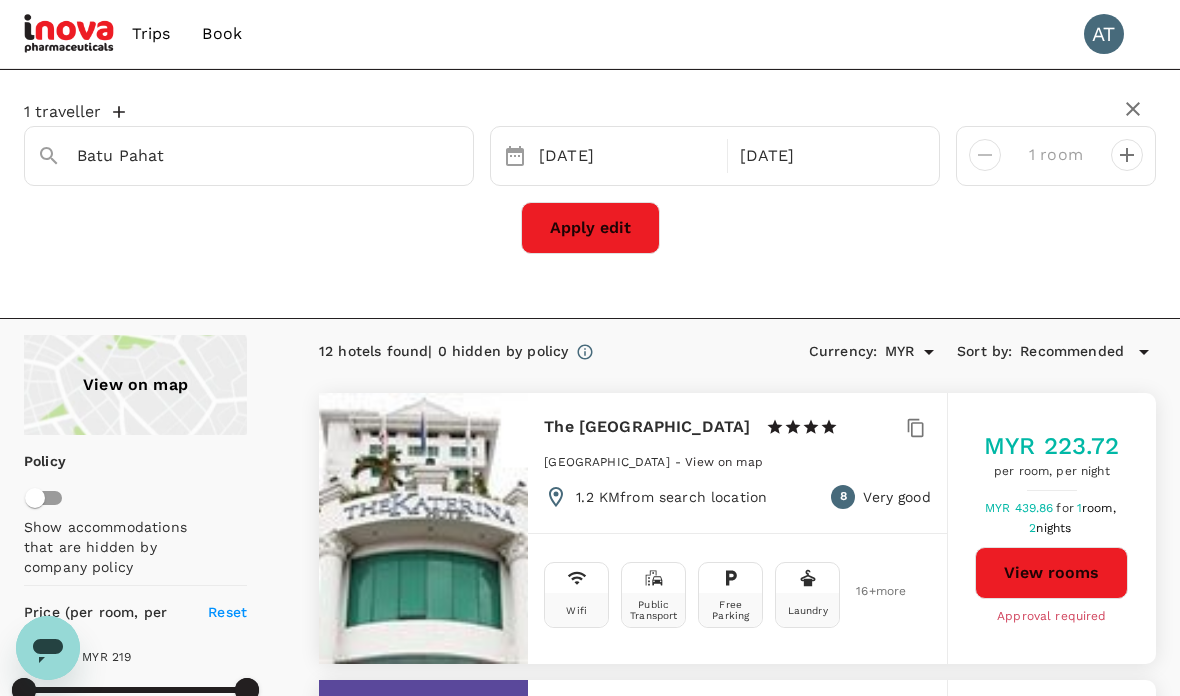 click on "Batu Pahat" at bounding box center [241, 155] 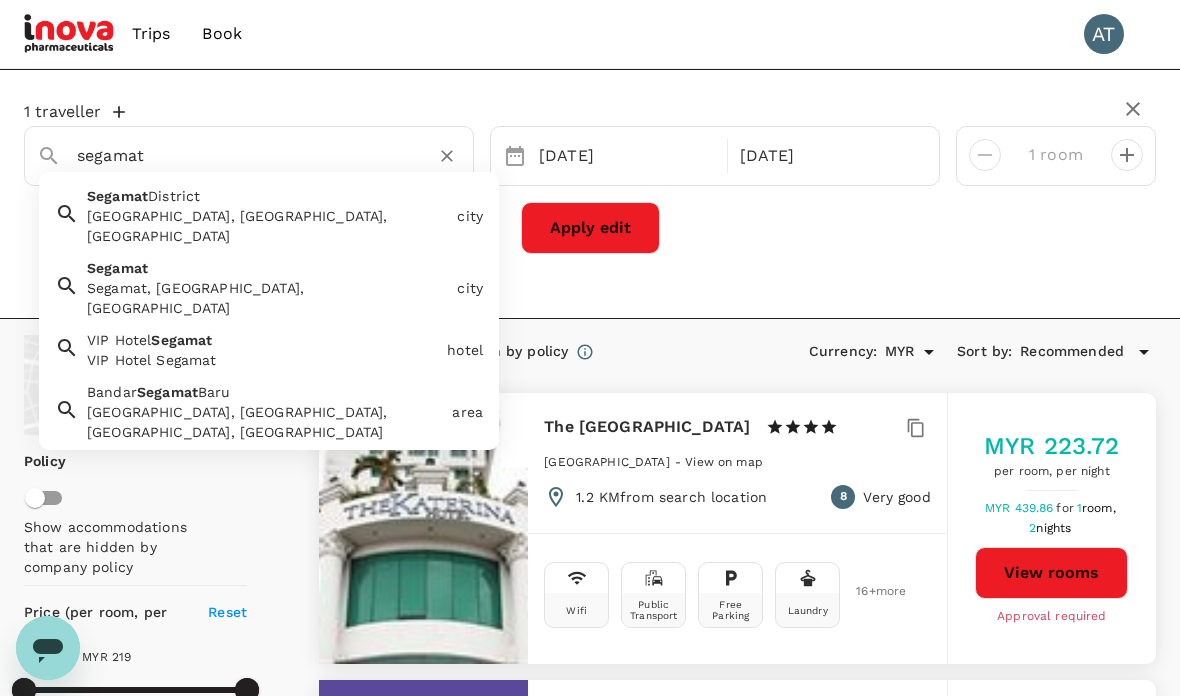 click on "Segamat, [GEOGRAPHIC_DATA], [GEOGRAPHIC_DATA]" at bounding box center (268, 298) 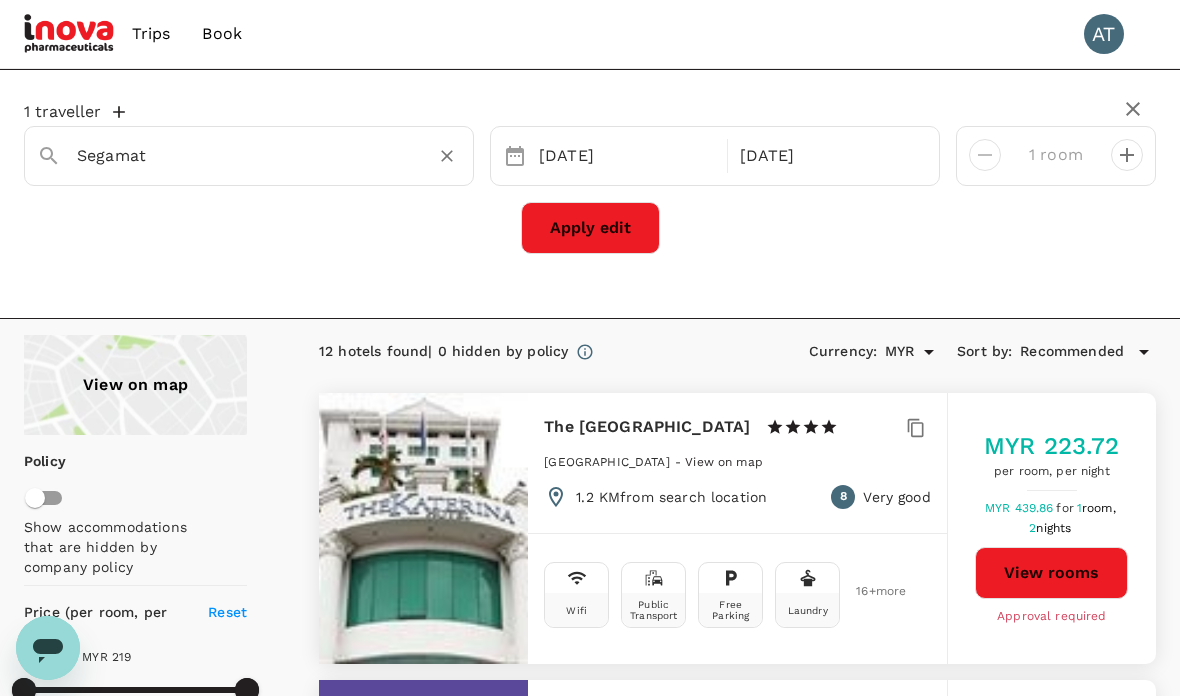 click on "Apply edit" at bounding box center (590, 228) 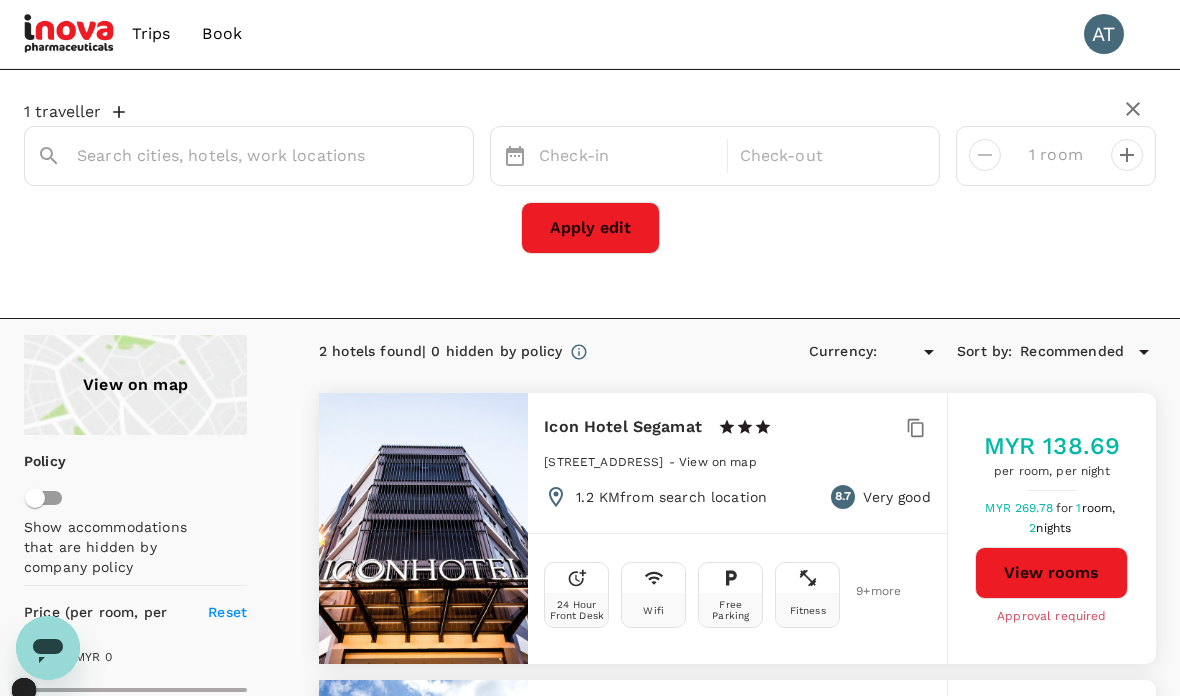 type on "Segamat" 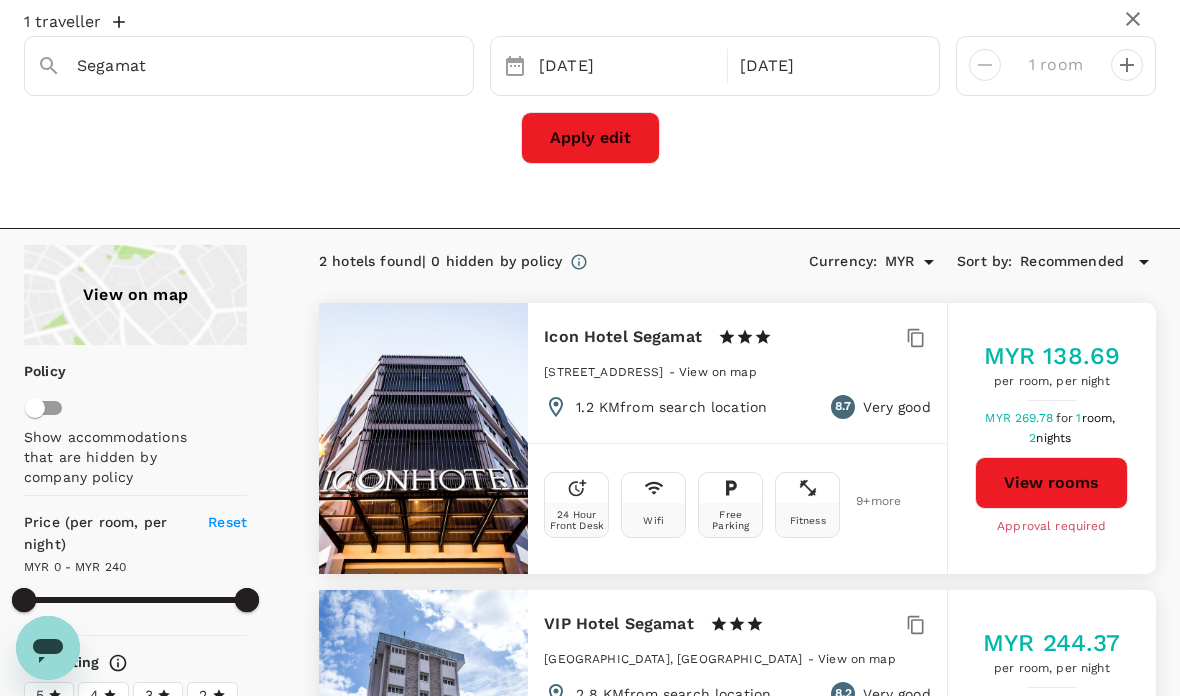 scroll, scrollTop: 0, scrollLeft: 0, axis: both 